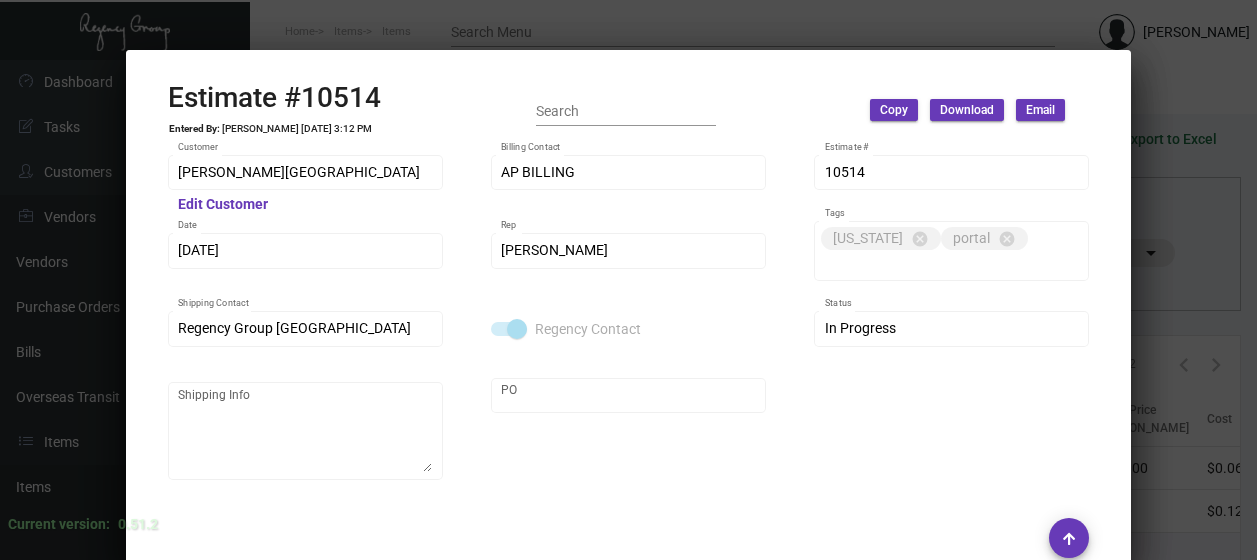 scroll, scrollTop: 0, scrollLeft: 0, axis: both 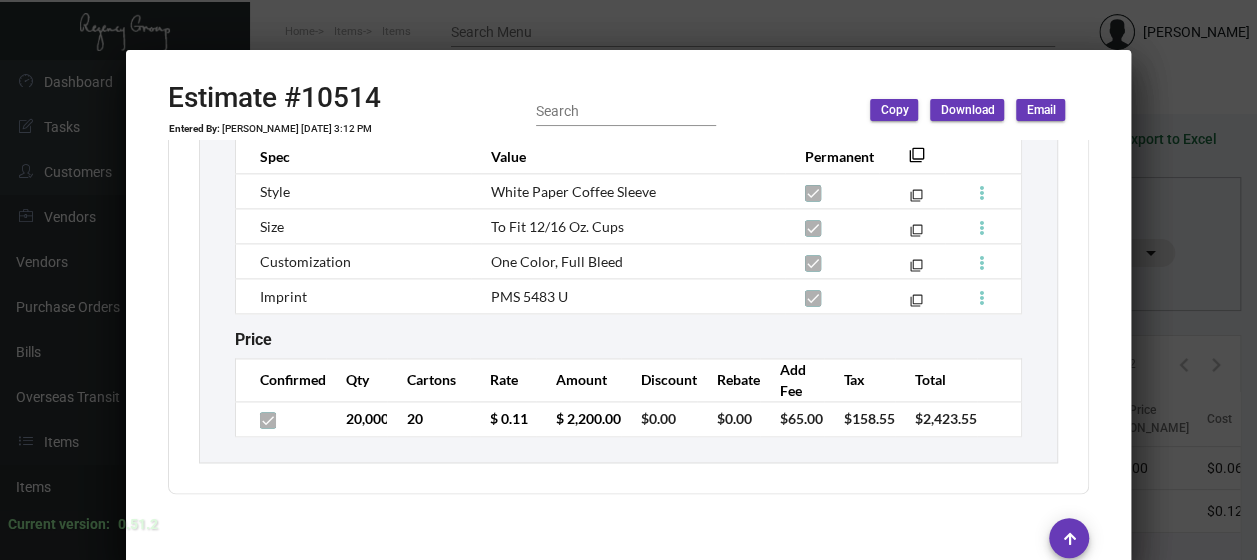 click at bounding box center (628, 280) 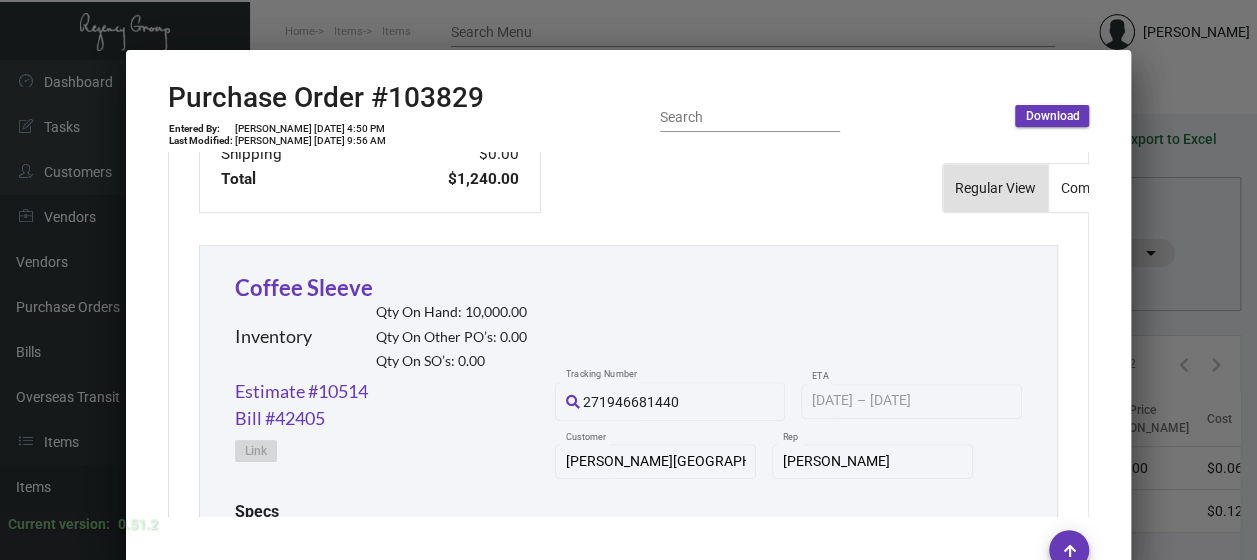 click at bounding box center (628, 280) 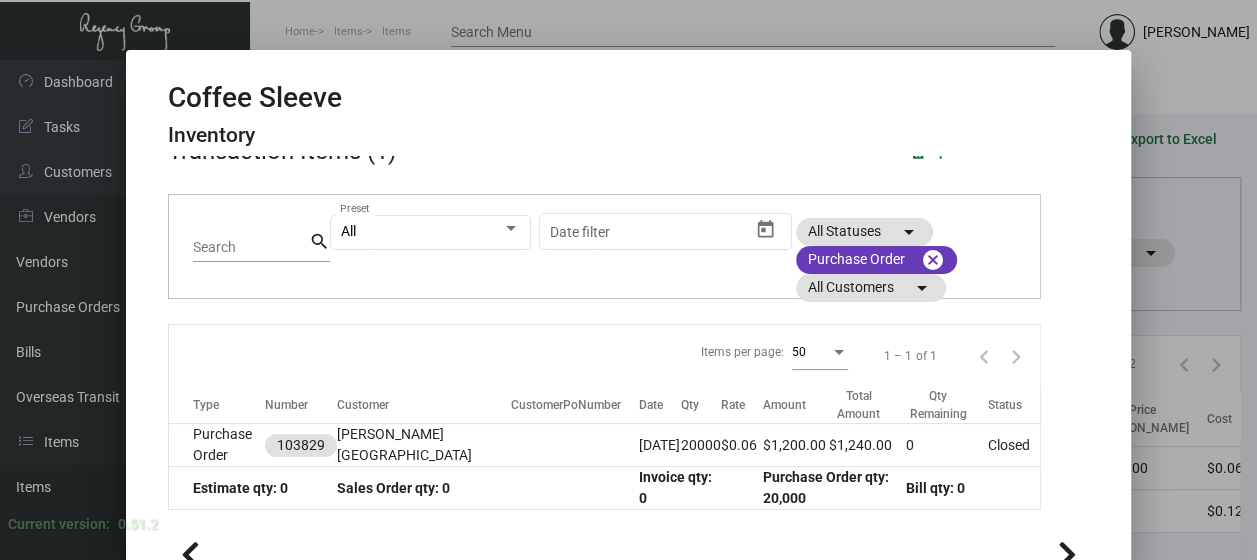 click at bounding box center (628, 280) 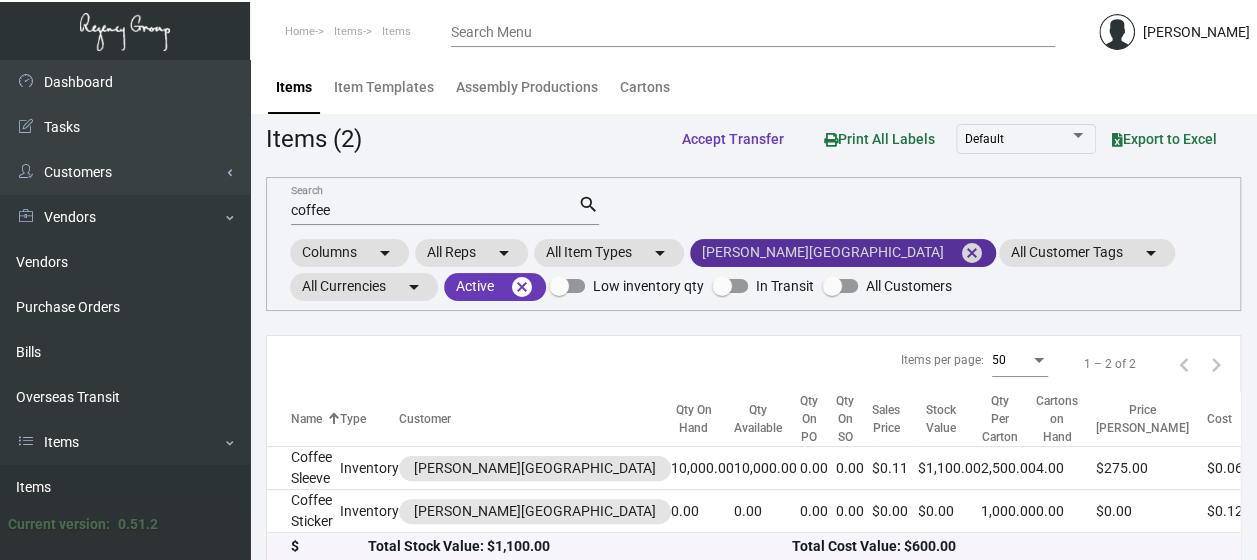 click on "cancel" 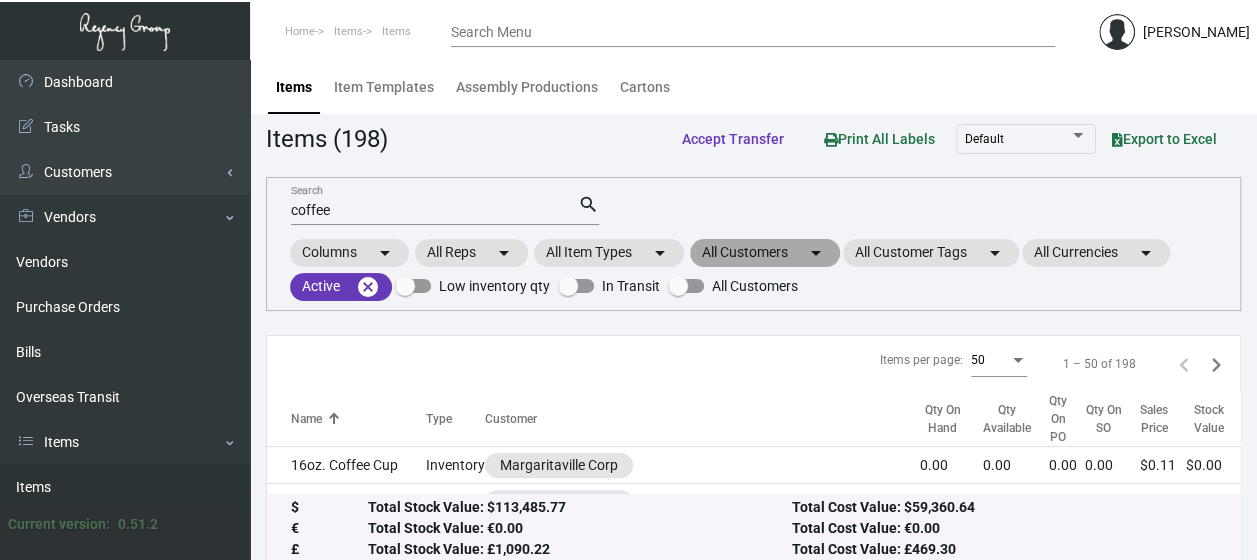 click on "All Customers  arrow_drop_down" 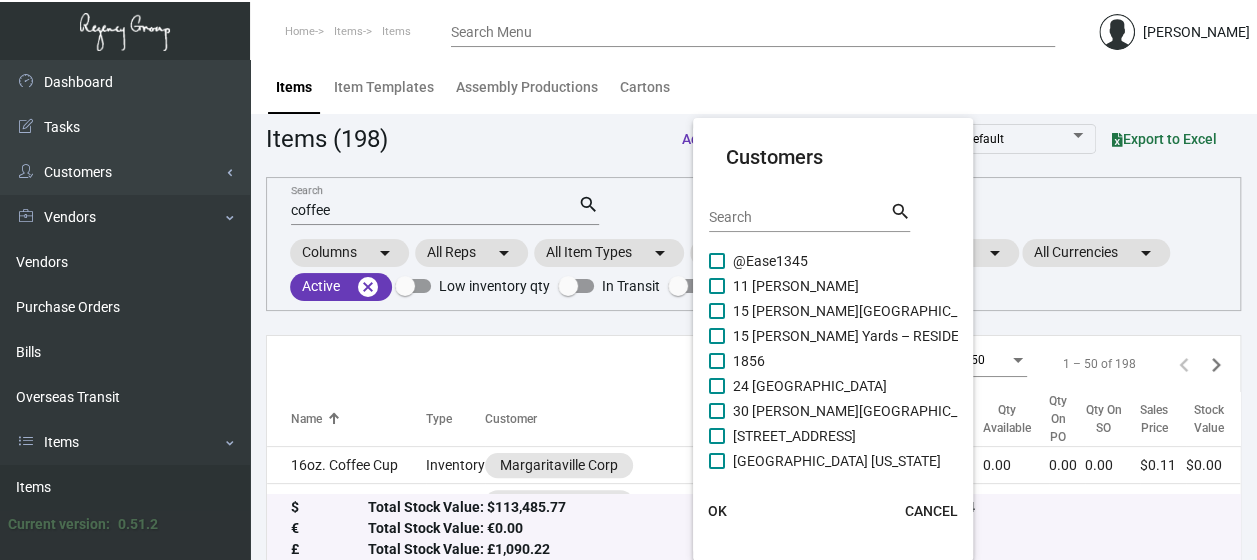 click on "Search" at bounding box center (799, 216) 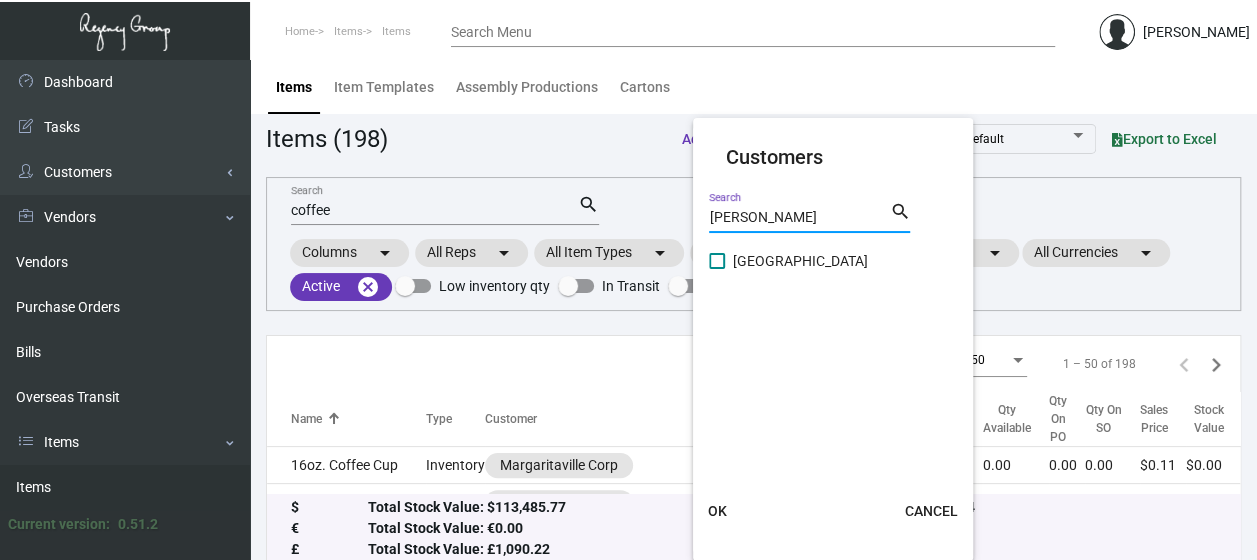 type on "[PERSON_NAME]" 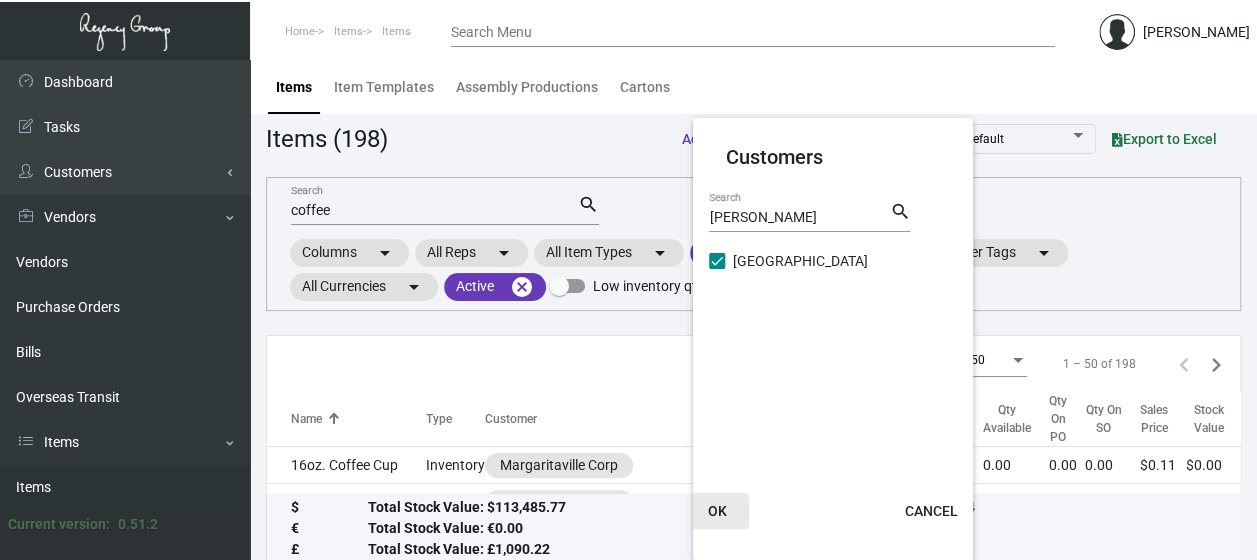 click on "OK" 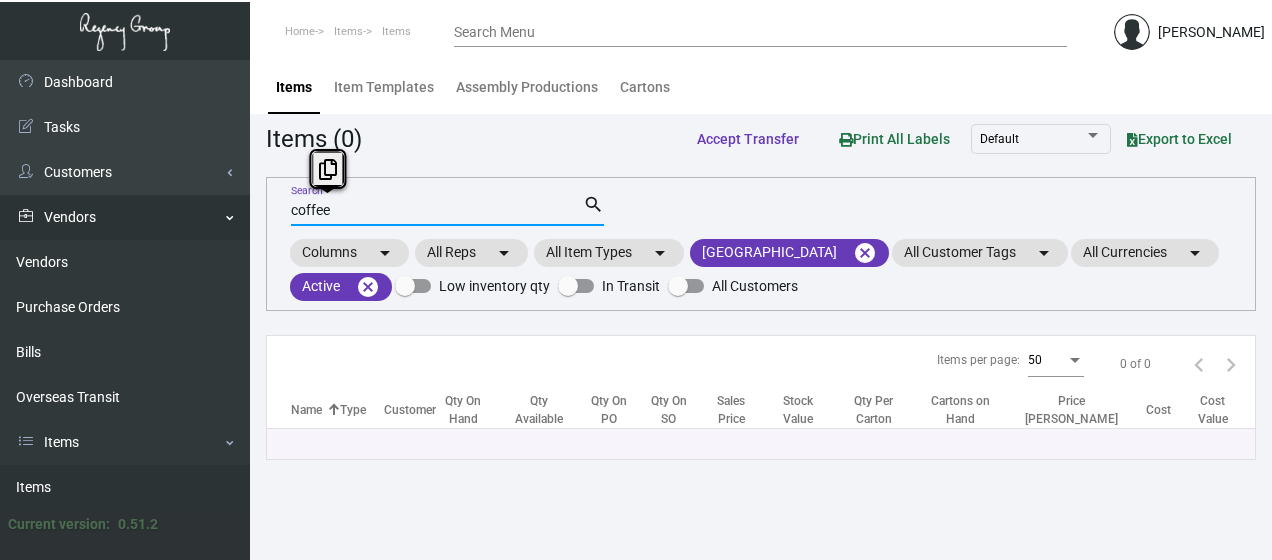 drag, startPoint x: 354, startPoint y: 212, endPoint x: 227, endPoint y: 216, distance: 127.06297 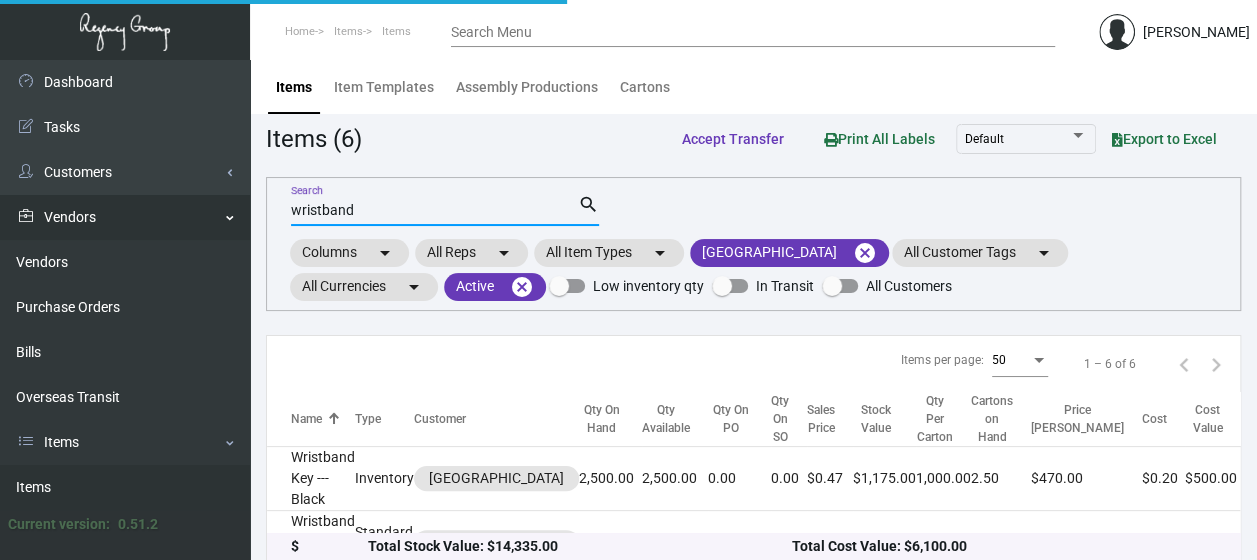 type on "wristband" 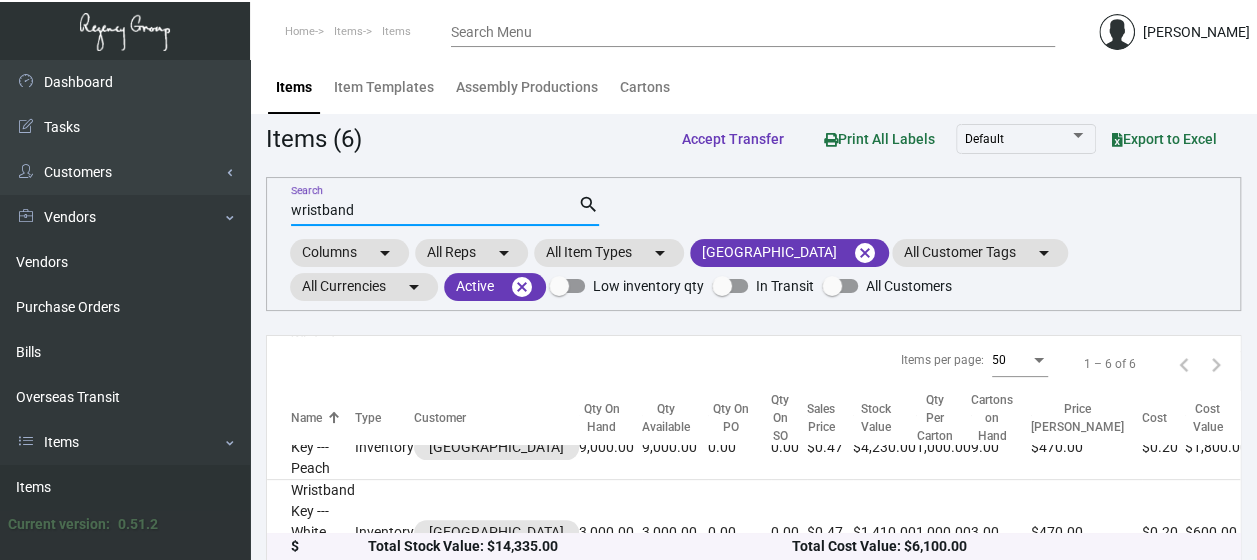 scroll, scrollTop: 320, scrollLeft: 0, axis: vertical 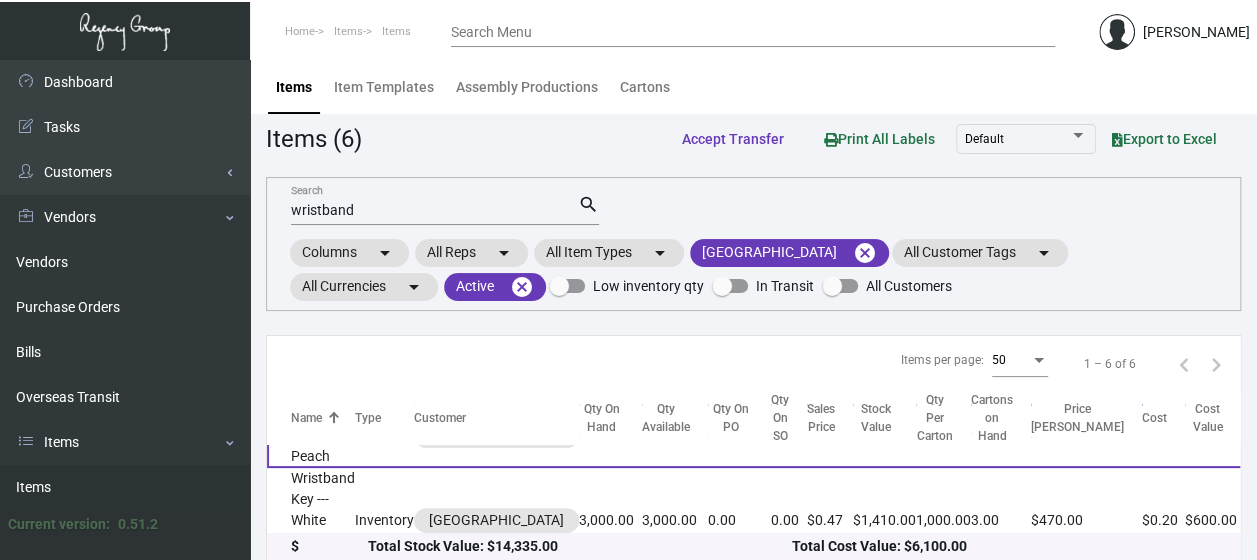 click on "Wristband Key --- Peach" 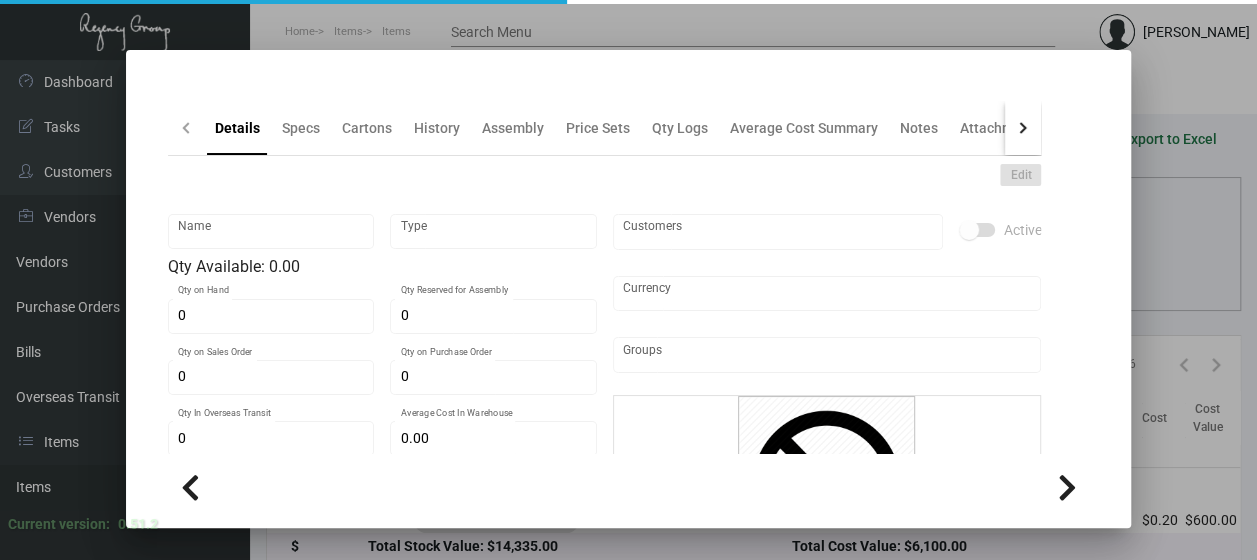 type on "Wristband Key --- Peach" 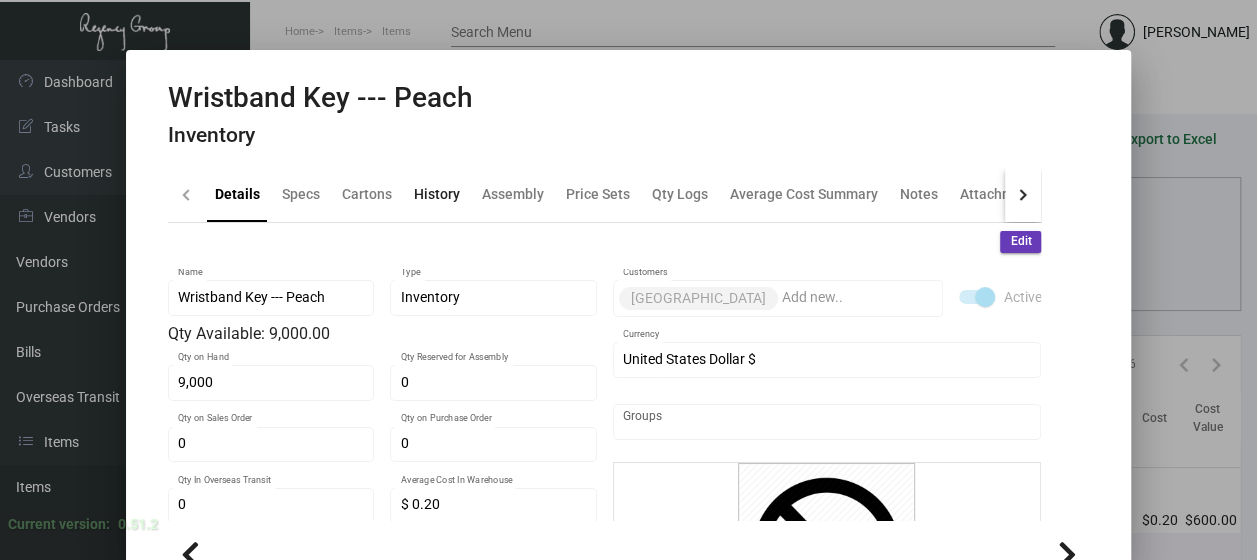 click on "History" at bounding box center (437, 194) 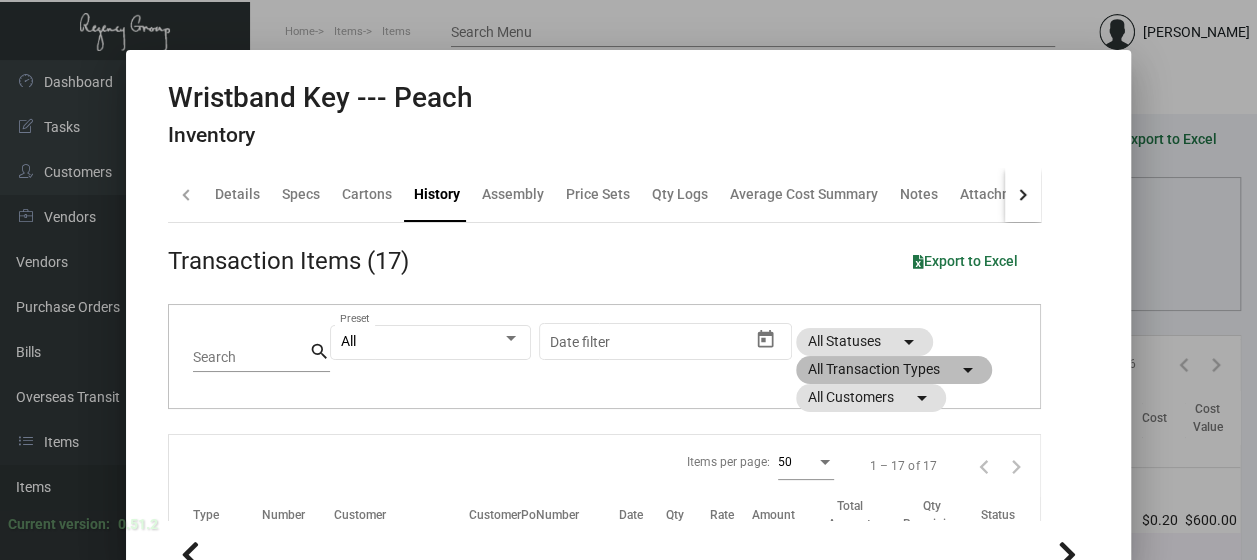click on "All Transaction Types  arrow_drop_down" 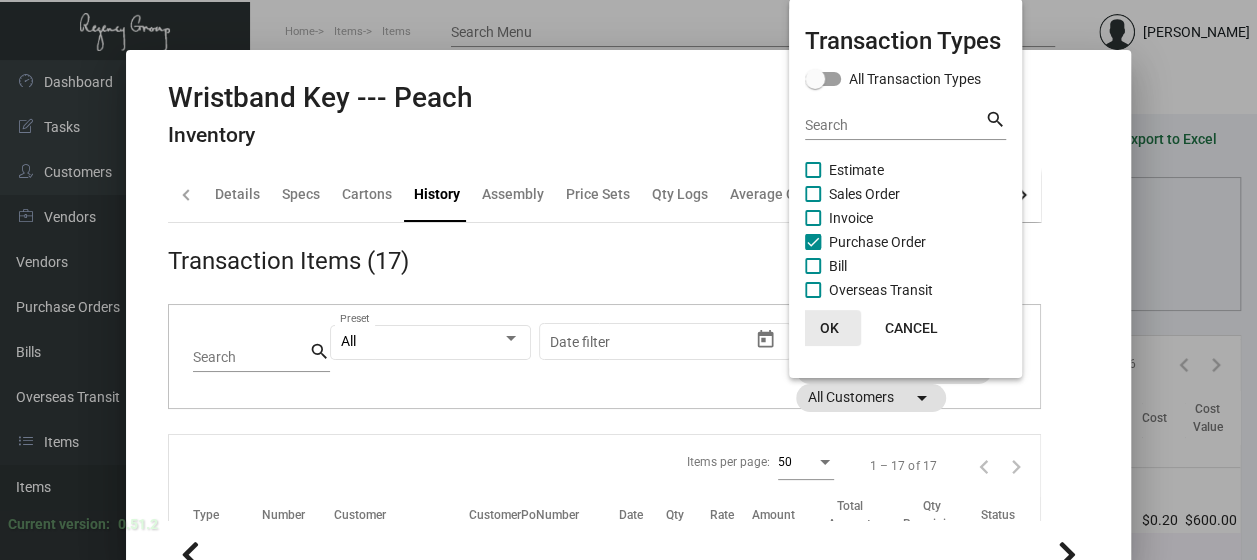 click on "OK" 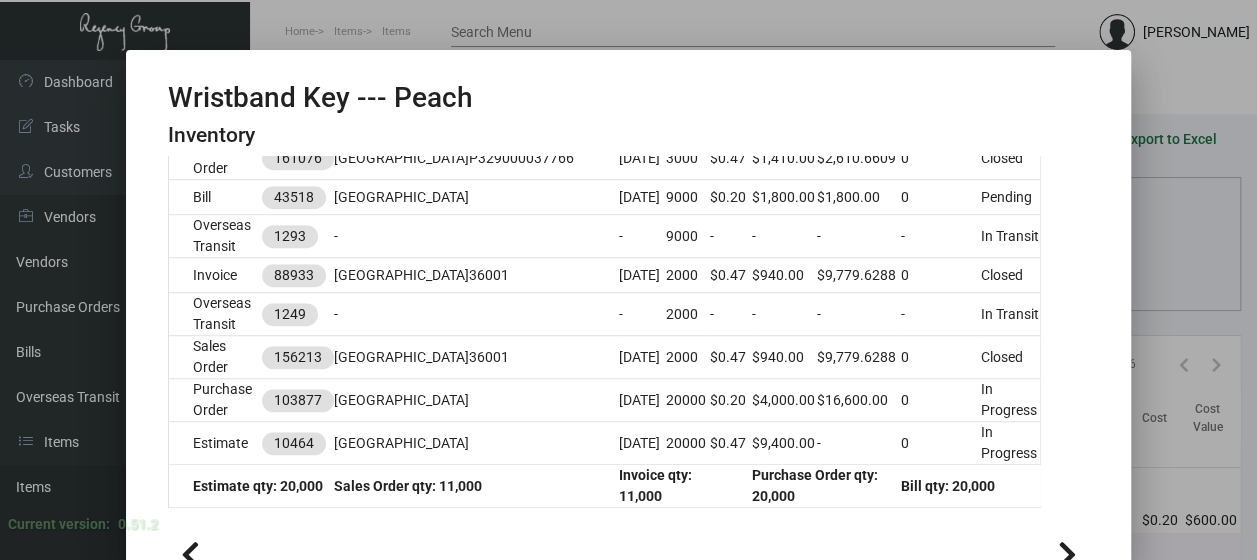 scroll, scrollTop: 792, scrollLeft: 0, axis: vertical 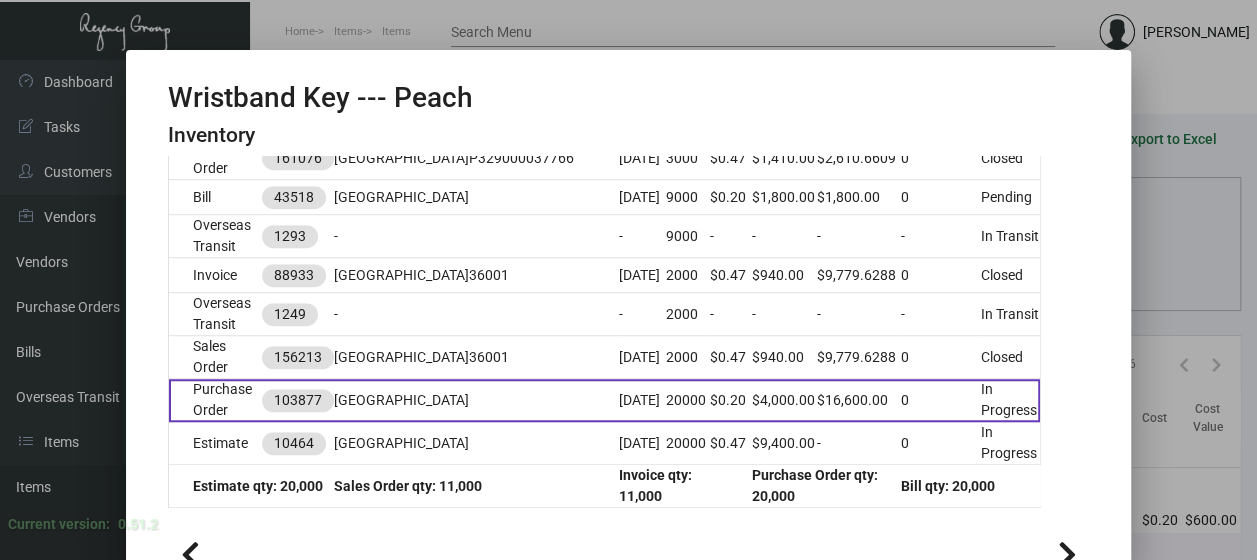 click on "Purchase Order" at bounding box center (216, 400) 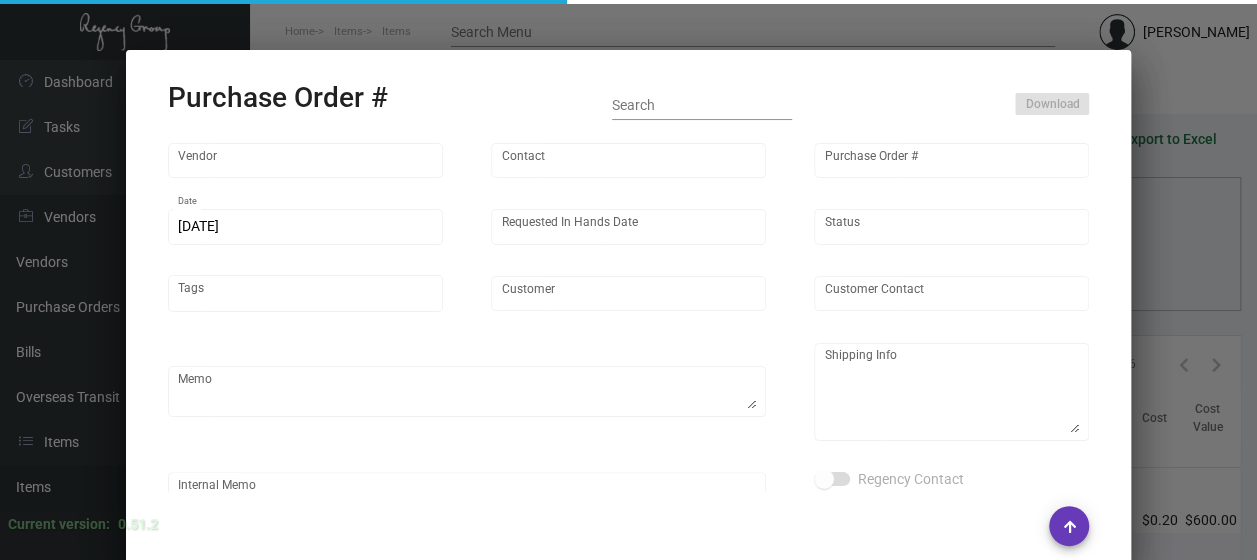type on "CHENGDU MIND IOT TECHNOLOGY" 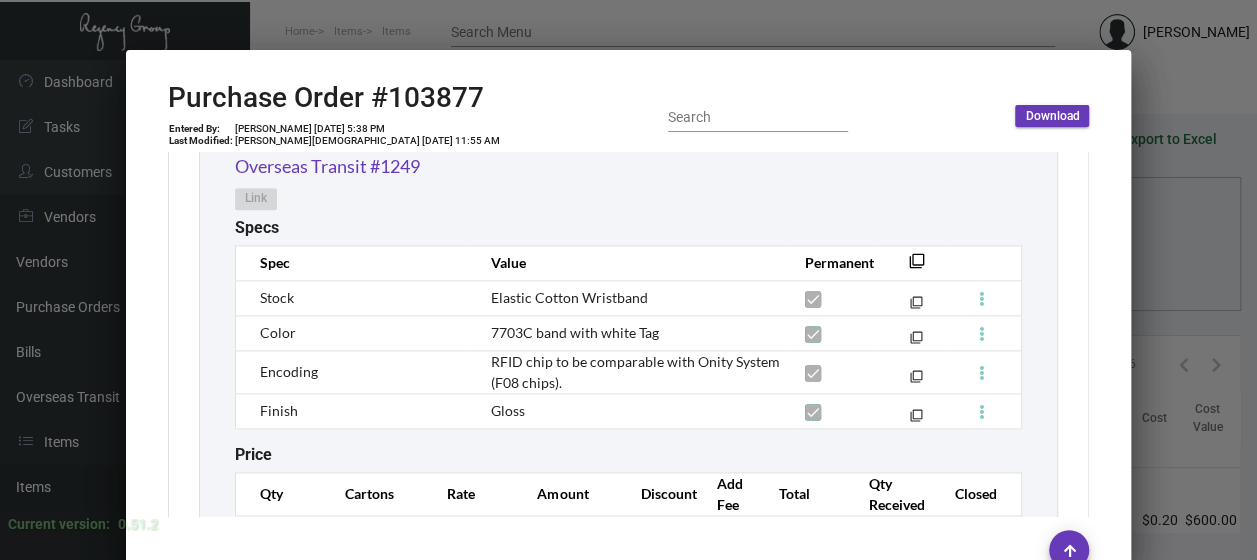 scroll, scrollTop: 1292, scrollLeft: 0, axis: vertical 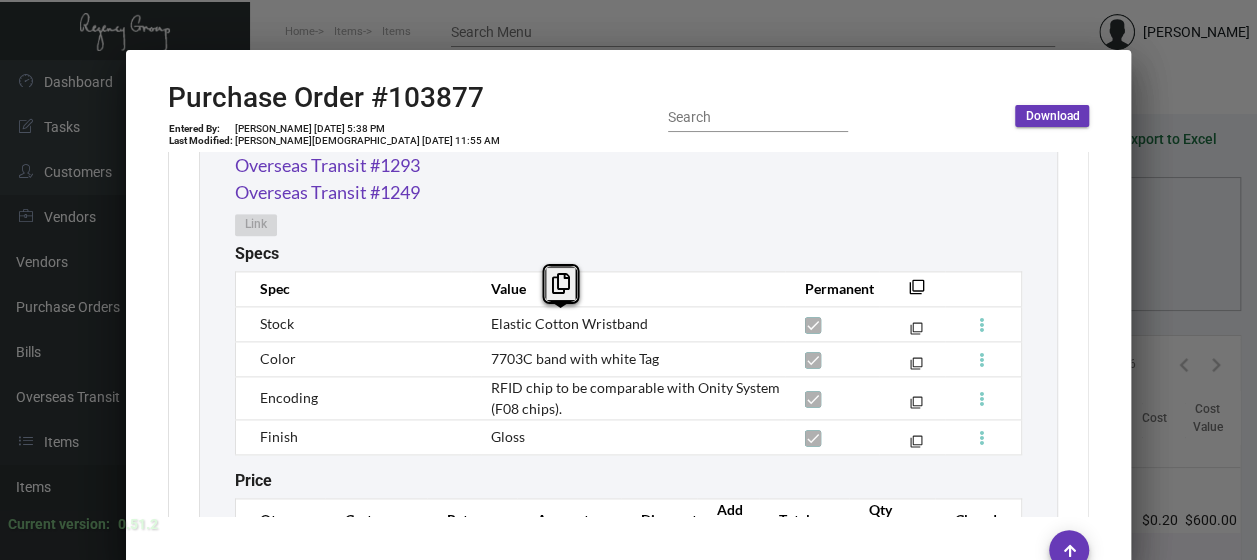 copy on "Elastic Cotton Wristband" 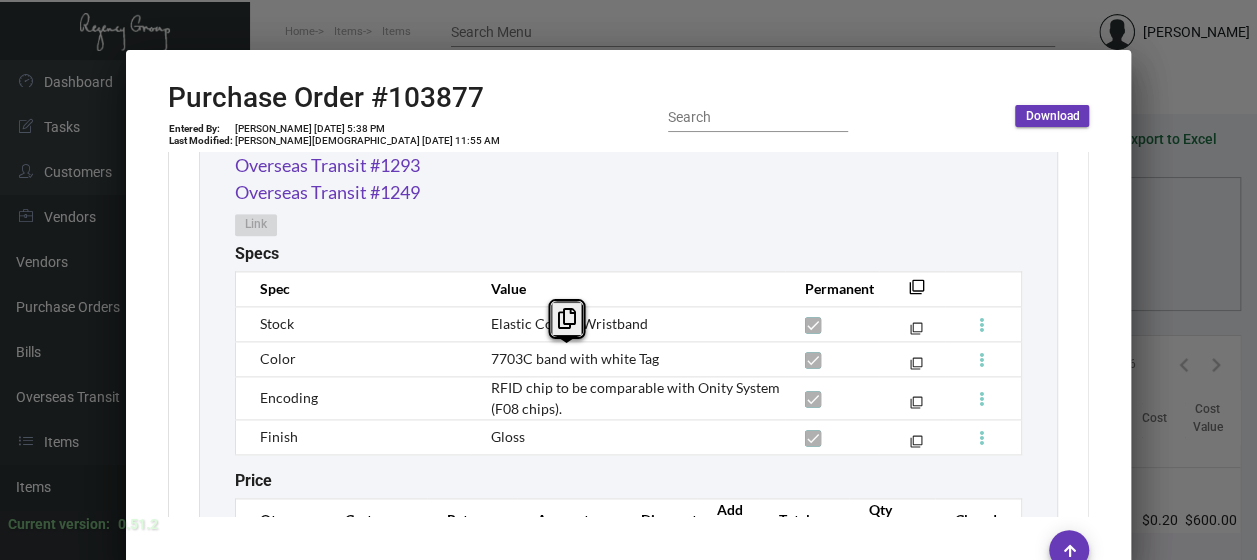 drag, startPoint x: 667, startPoint y: 360, endPoint x: 482, endPoint y: 364, distance: 185.04324 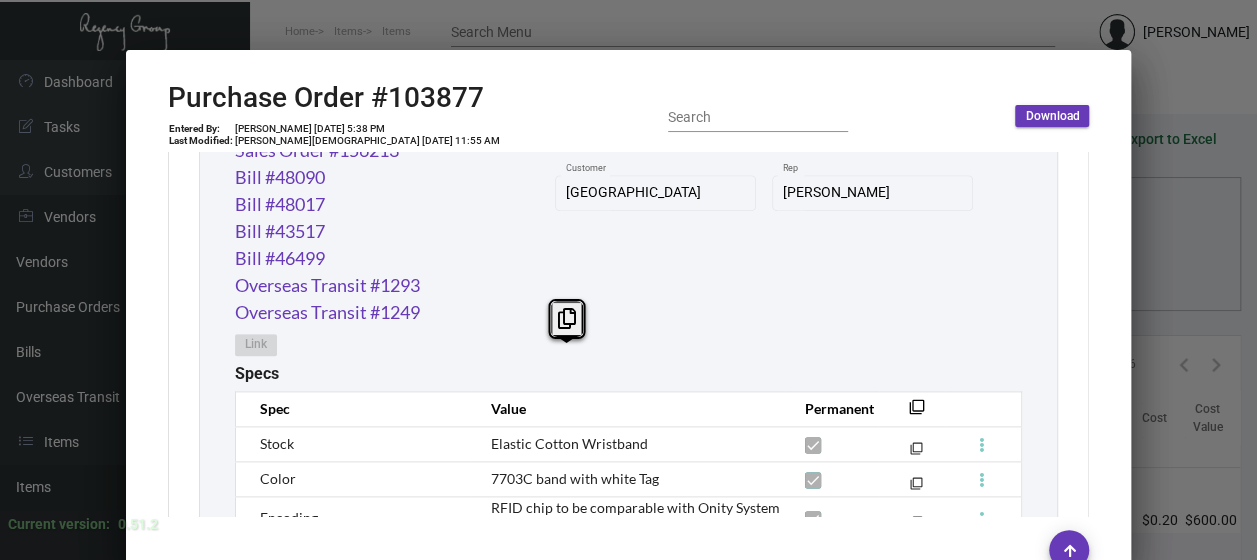 scroll, scrollTop: 1198, scrollLeft: 0, axis: vertical 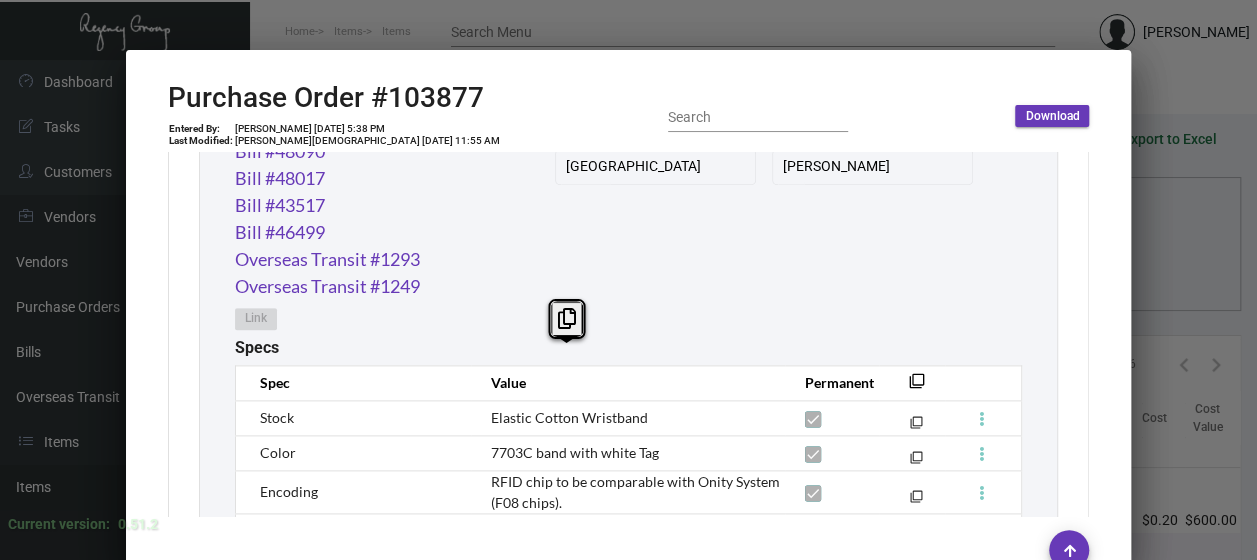 copy on "7703C band with white Tag" 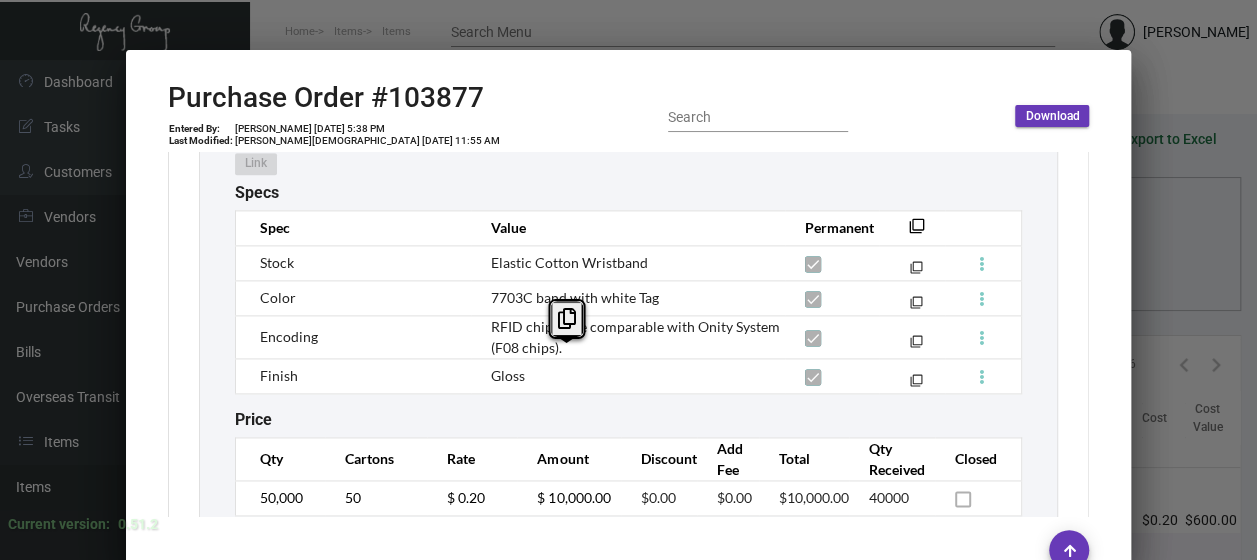 scroll, scrollTop: 1344, scrollLeft: 0, axis: vertical 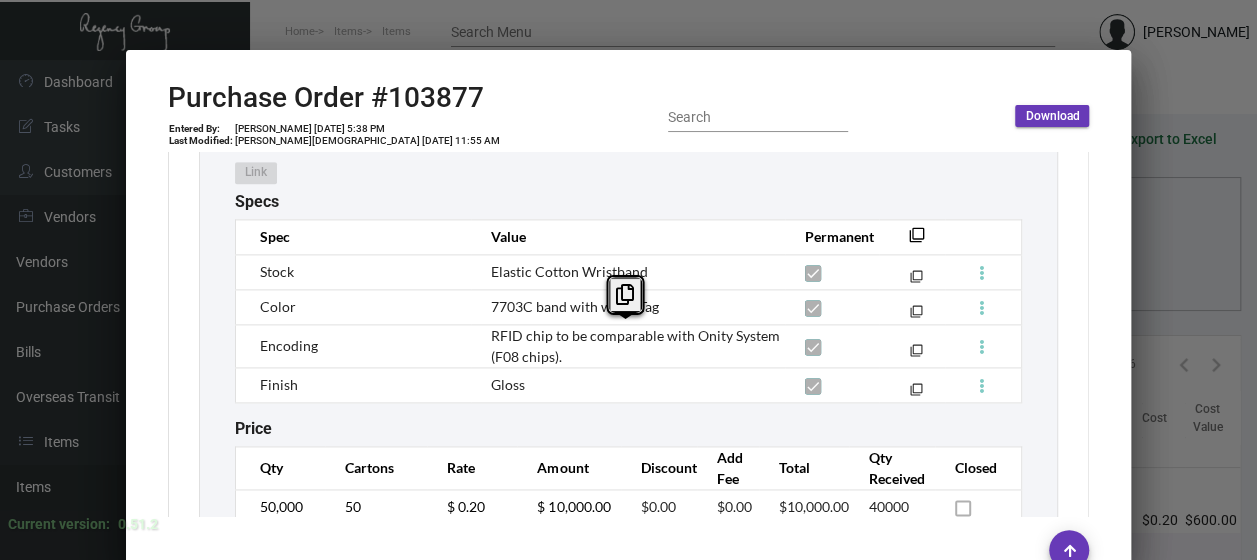 copy on "RFID chip to be comparable with Onity System (F08 chips)." 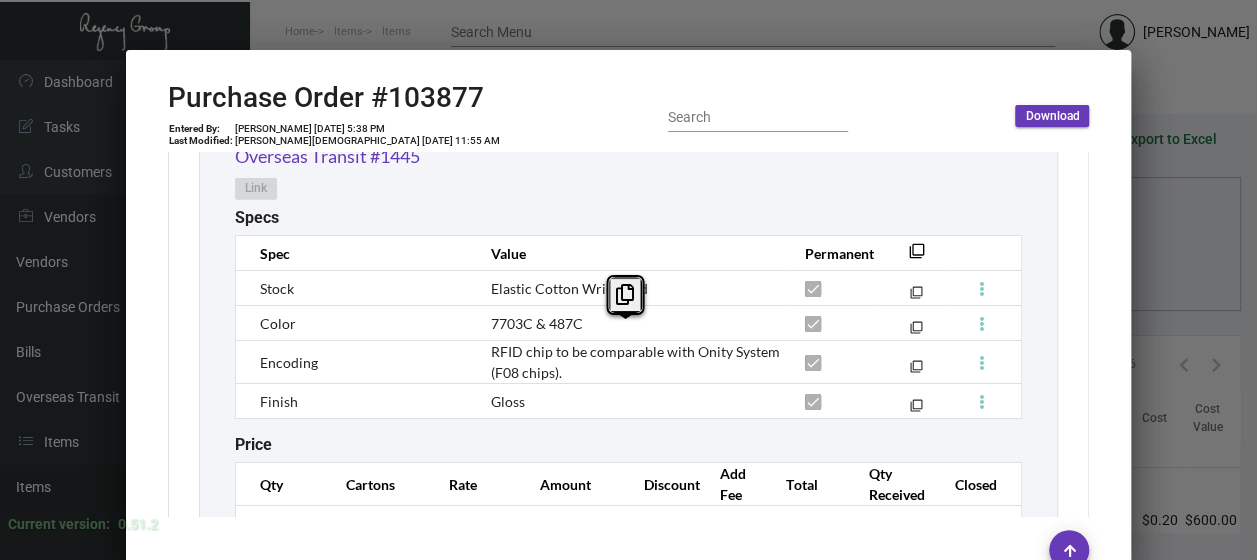 scroll, scrollTop: 3611, scrollLeft: 0, axis: vertical 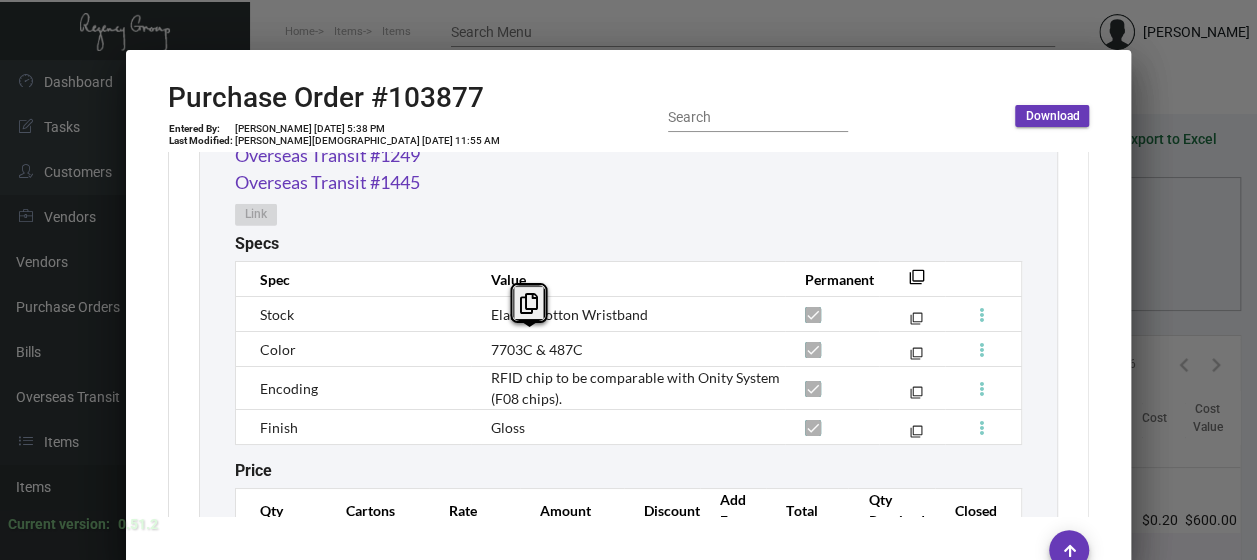 copy on "7703C & 487C" 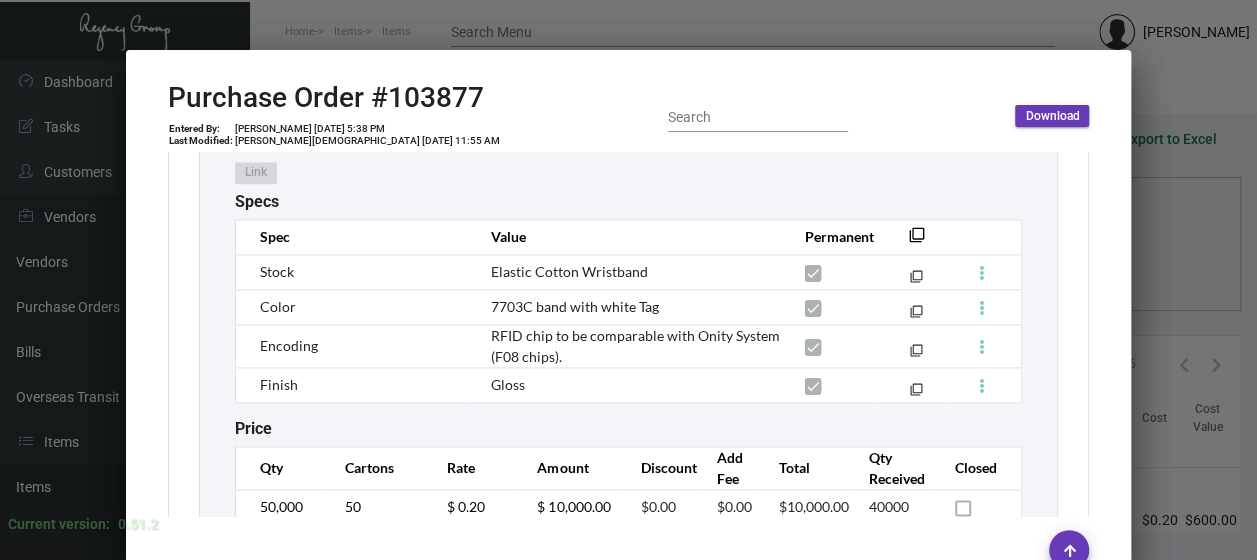 scroll, scrollTop: 1336, scrollLeft: 0, axis: vertical 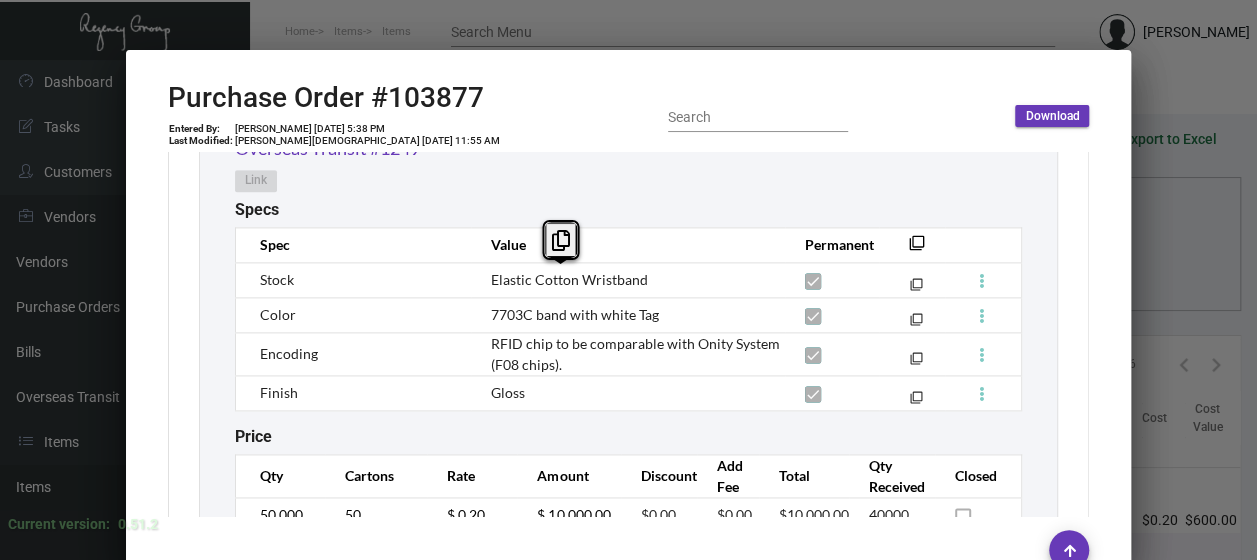 copy on "Elastic Cotton Wristband" 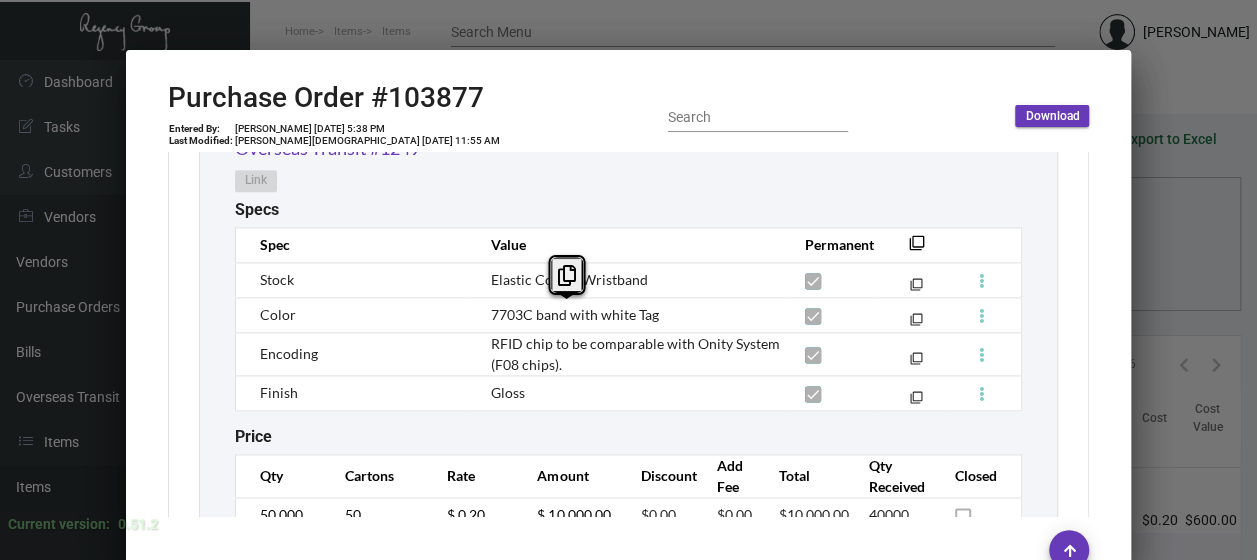 copy on "7703C band with white Tag" 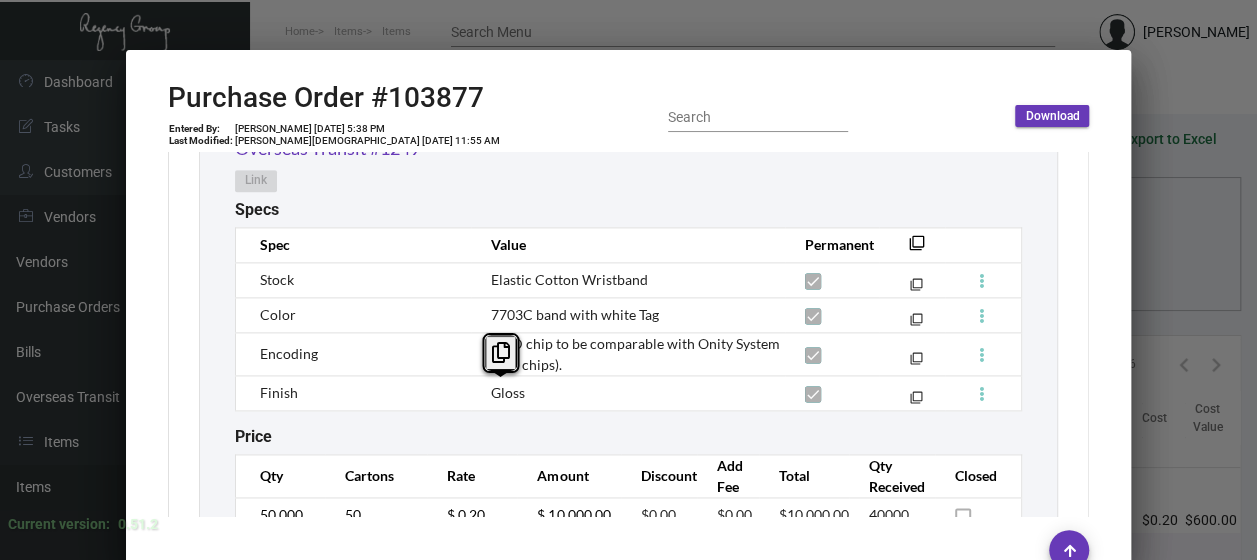 drag, startPoint x: 528, startPoint y: 395, endPoint x: 476, endPoint y: 396, distance: 52.009613 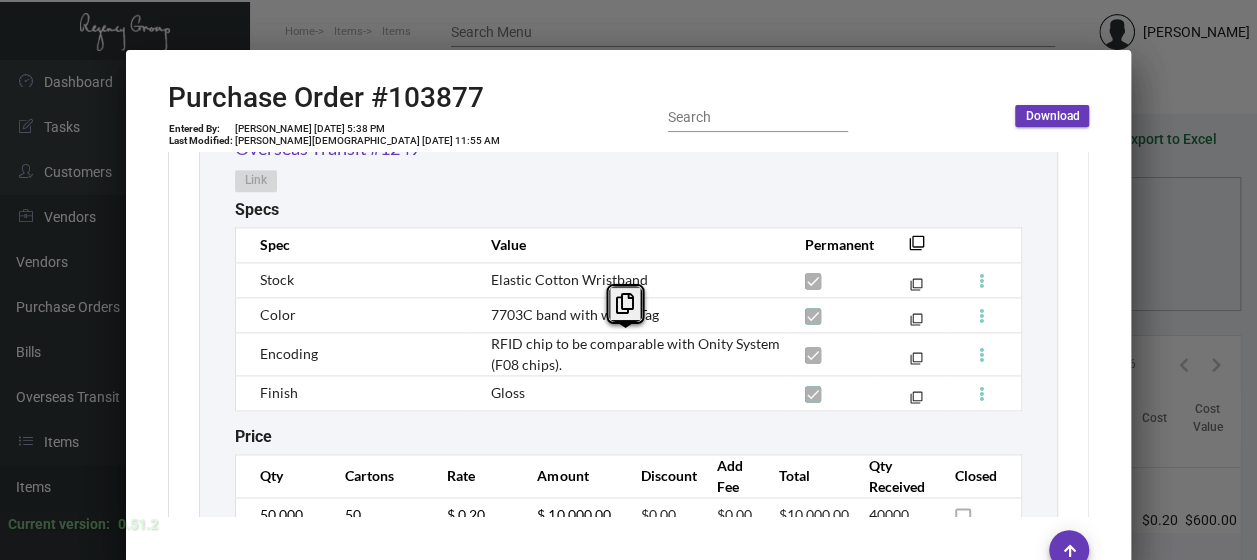 copy on "RFID chip to be comparable with Onity System (F08 chips)." 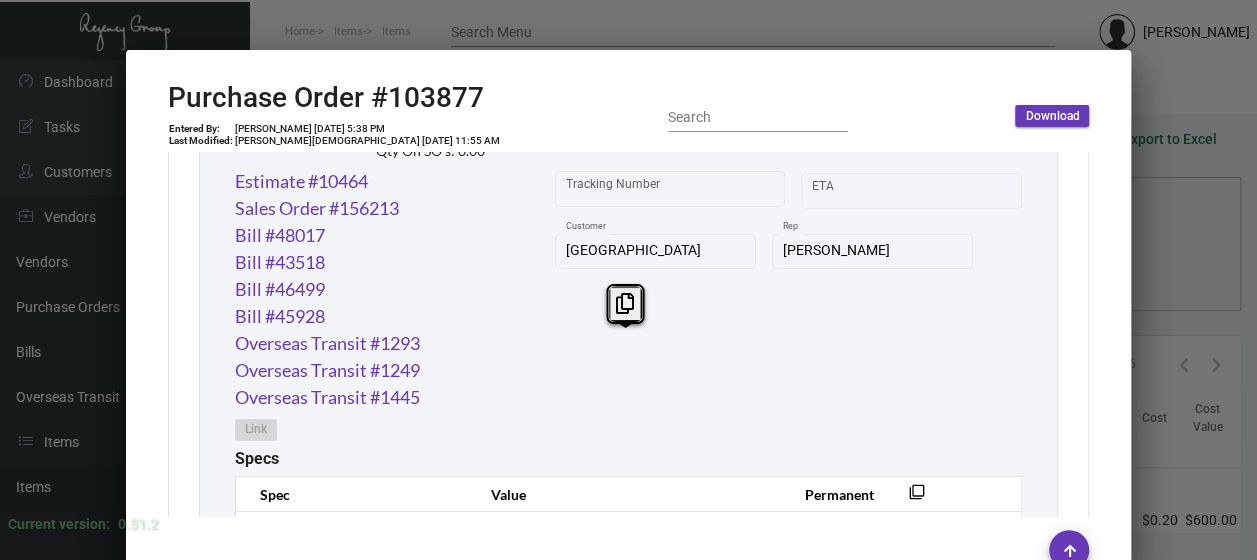 scroll, scrollTop: 3740, scrollLeft: 0, axis: vertical 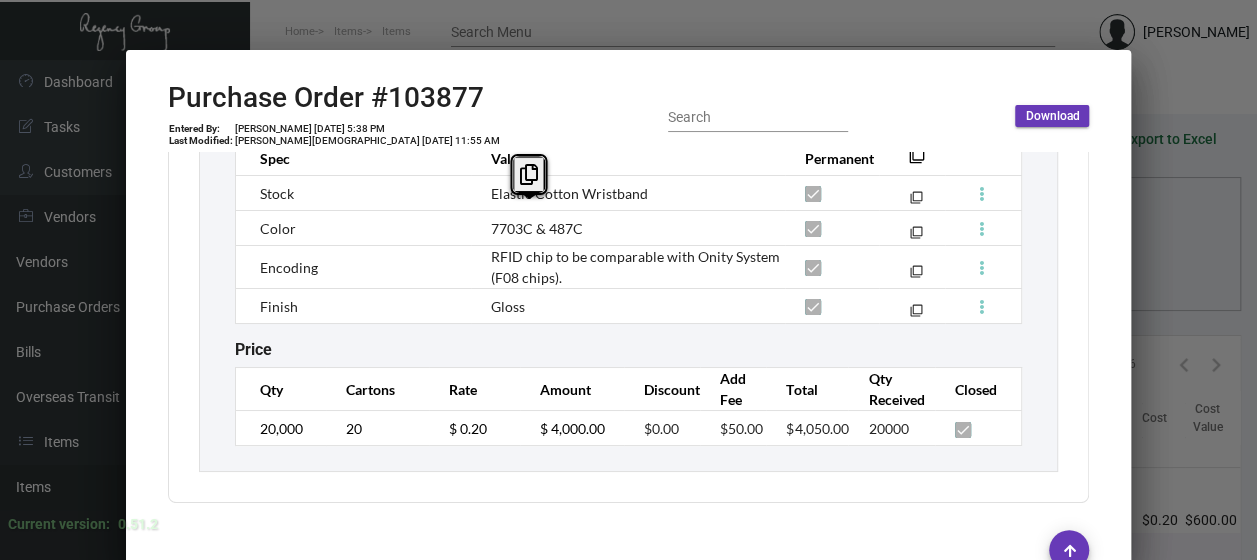 drag, startPoint x: 590, startPoint y: 210, endPoint x: 481, endPoint y: 215, distance: 109.11462 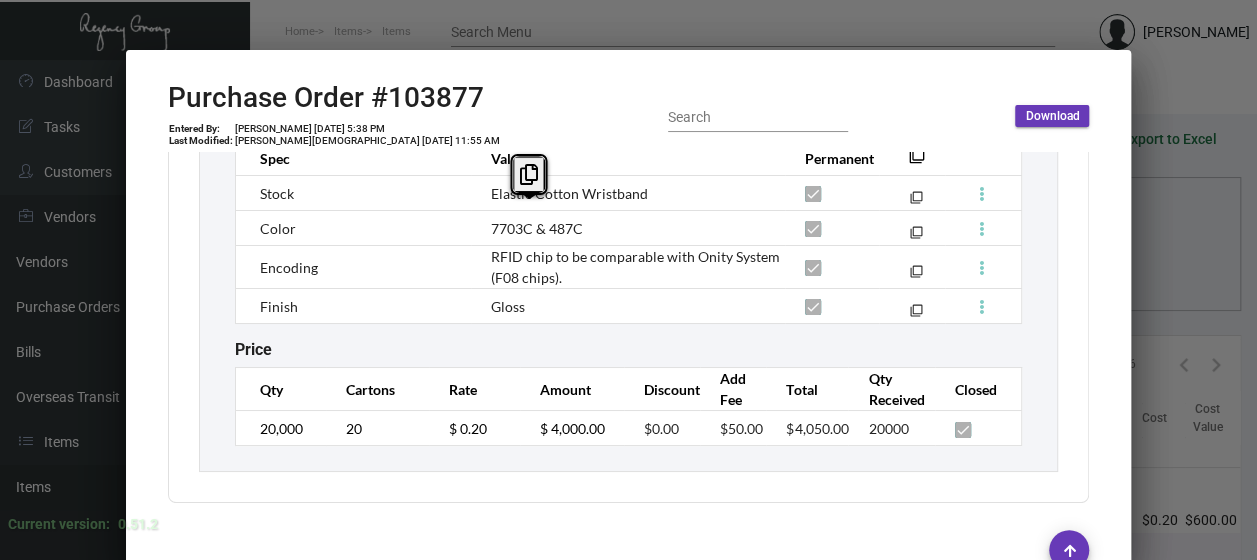 click on "7703C & 487C" at bounding box center [628, 228] 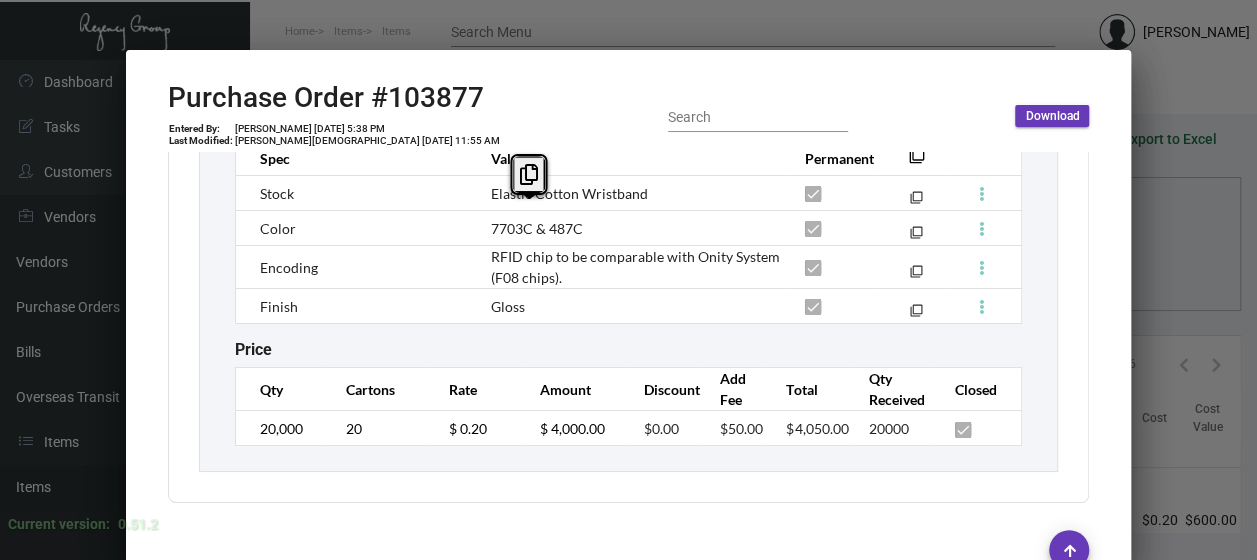 copy on "7703C & 487C" 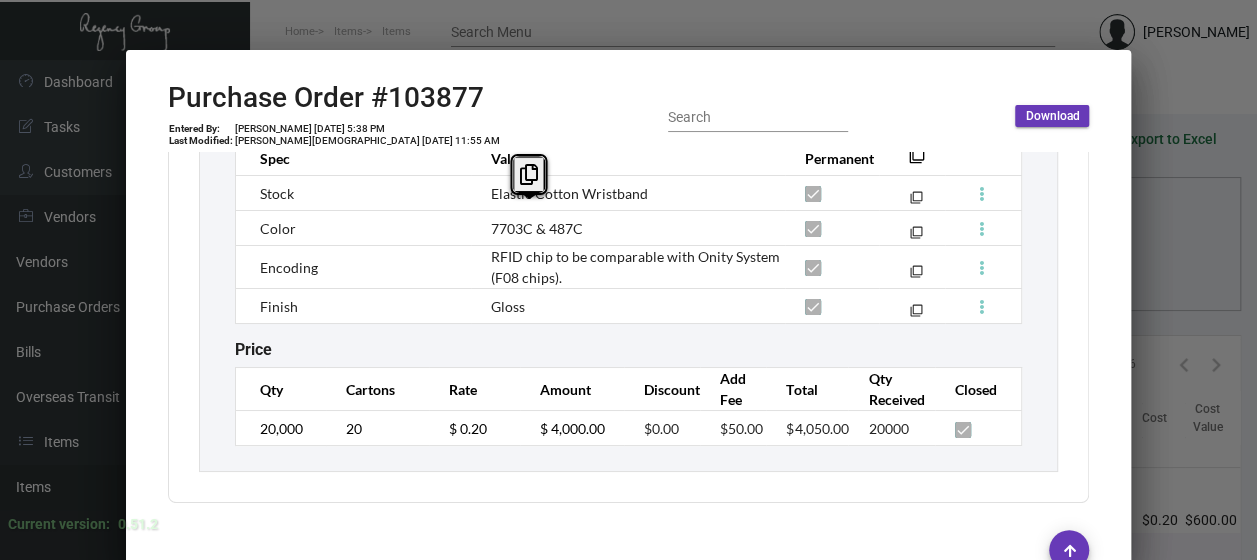 click on "7703C & 487C" at bounding box center (628, 228) 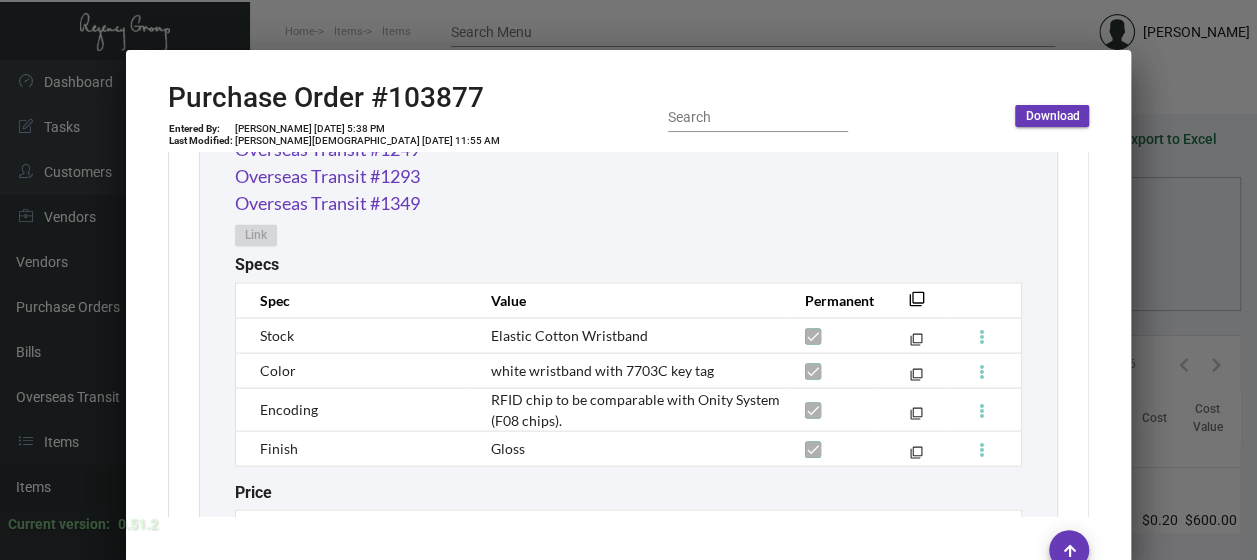 scroll, scrollTop: 2085, scrollLeft: 0, axis: vertical 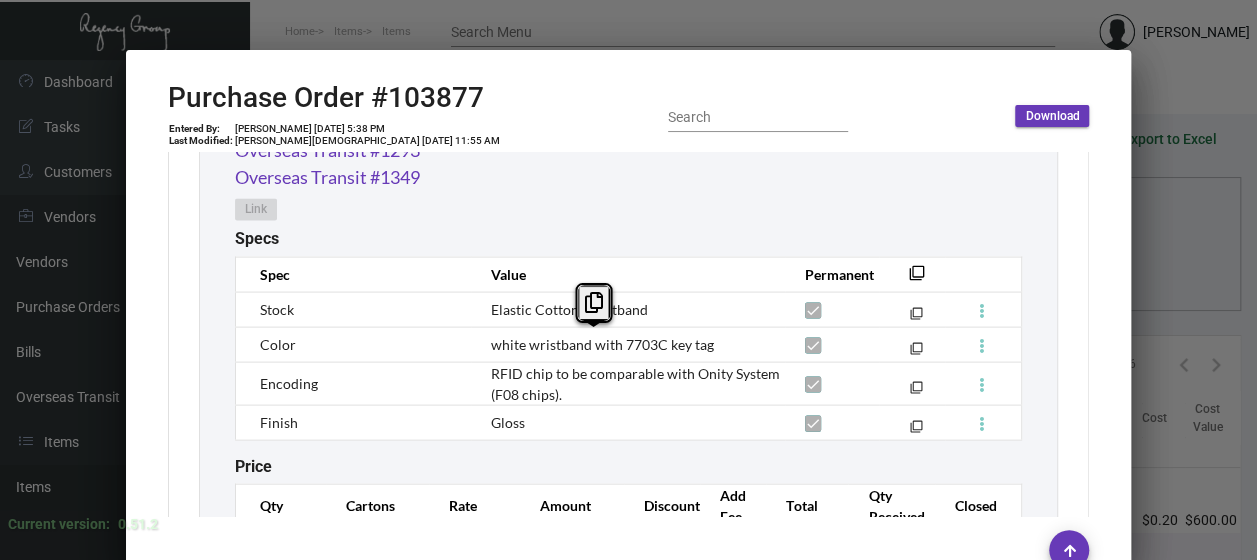 copy on "white wristband with 7703C key tag" 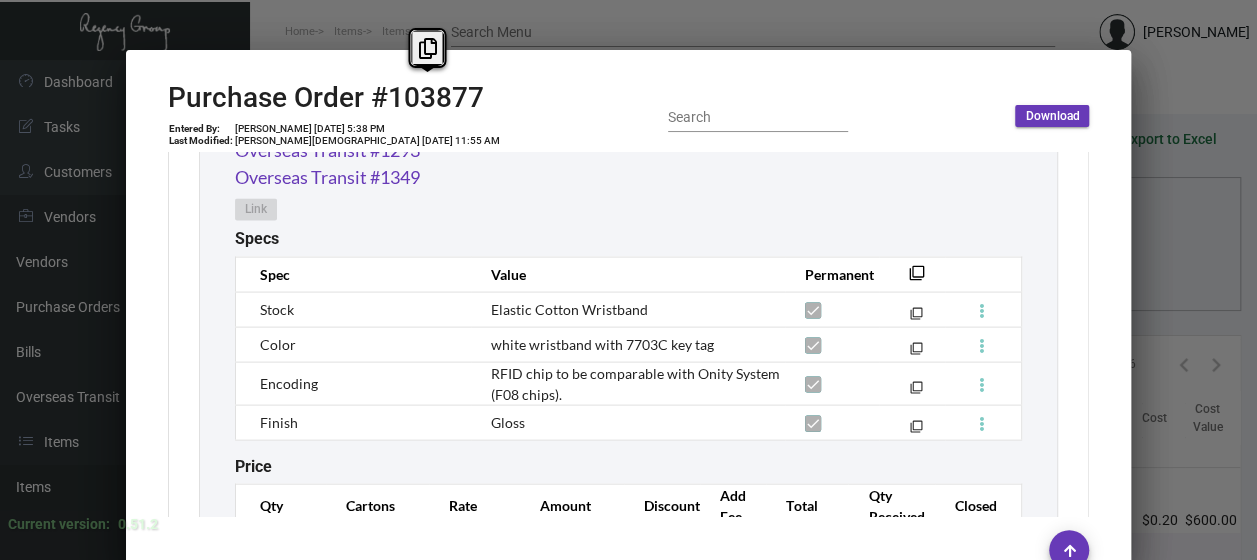 drag, startPoint x: 489, startPoint y: 93, endPoint x: 382, endPoint y: 92, distance: 107.00467 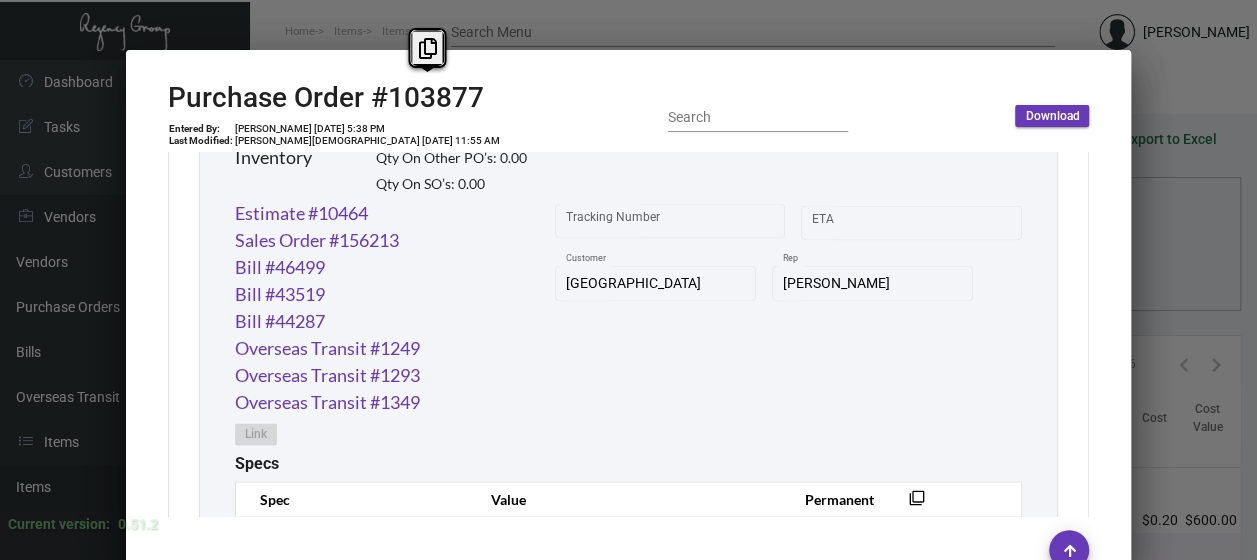 scroll, scrollTop: 1938, scrollLeft: 0, axis: vertical 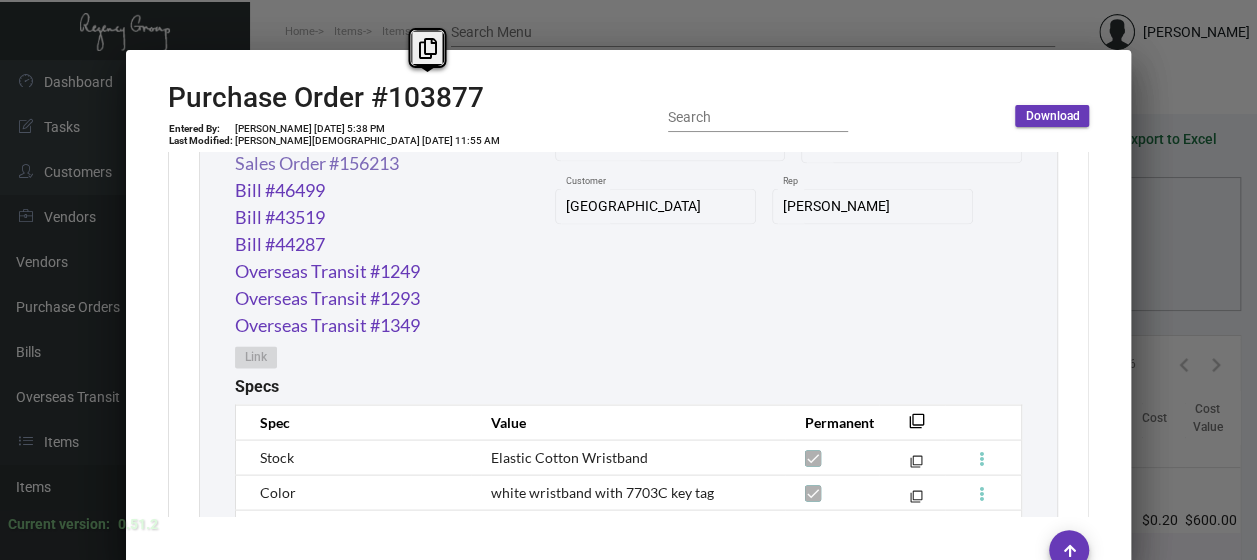 click on "Sales Order #156213" at bounding box center (317, 162) 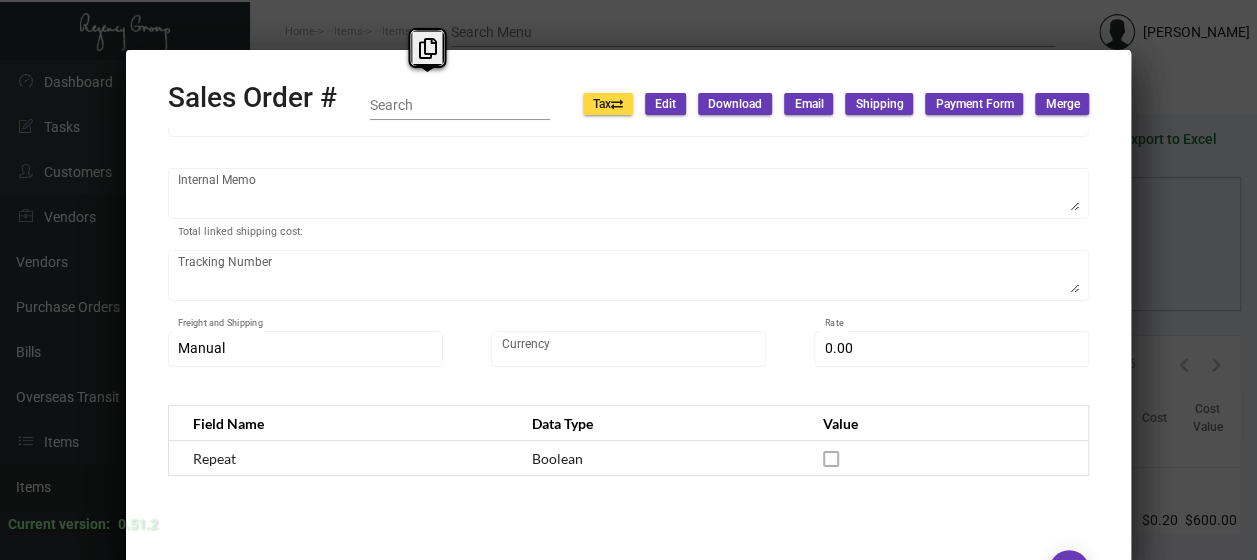 scroll, scrollTop: 507, scrollLeft: 0, axis: vertical 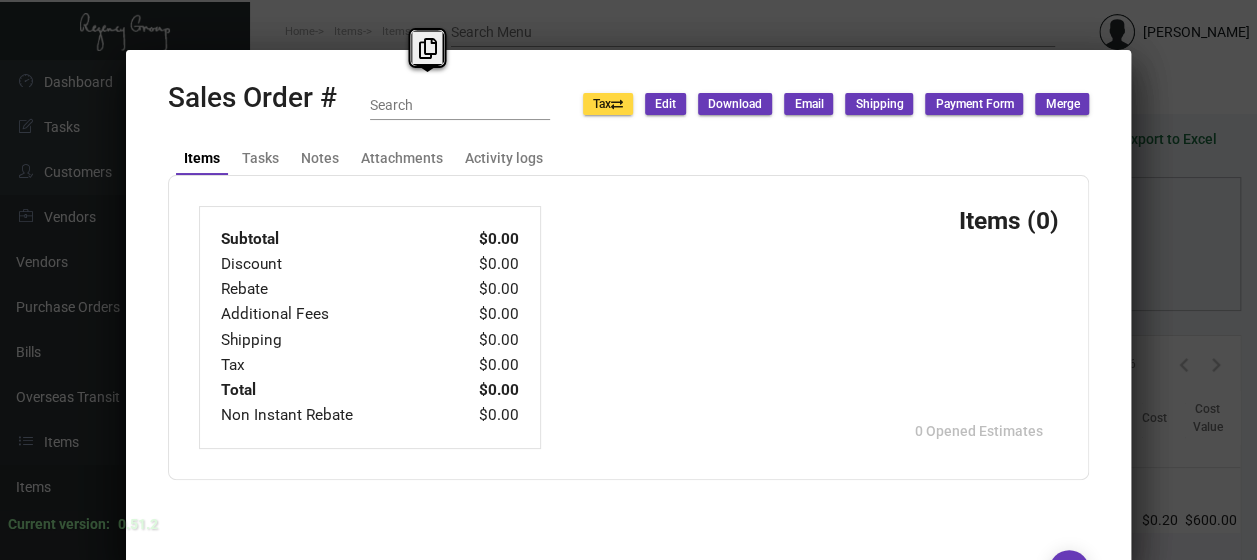 type on "[GEOGRAPHIC_DATA]" 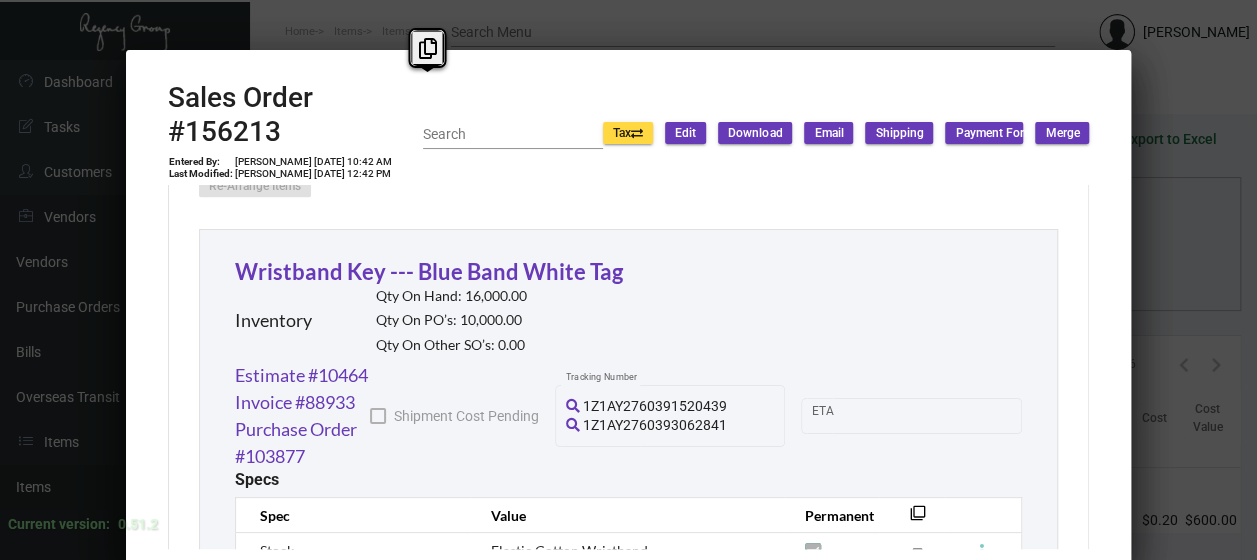 scroll, scrollTop: 1148, scrollLeft: 0, axis: vertical 